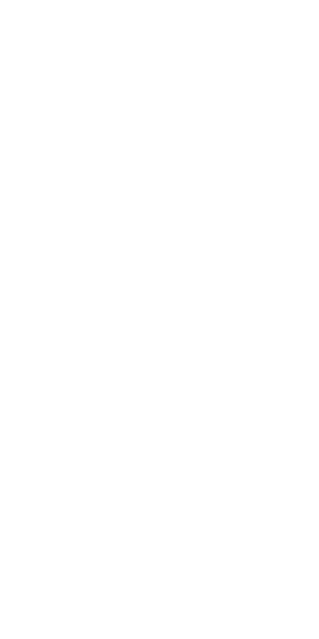 scroll, scrollTop: 0, scrollLeft: 0, axis: both 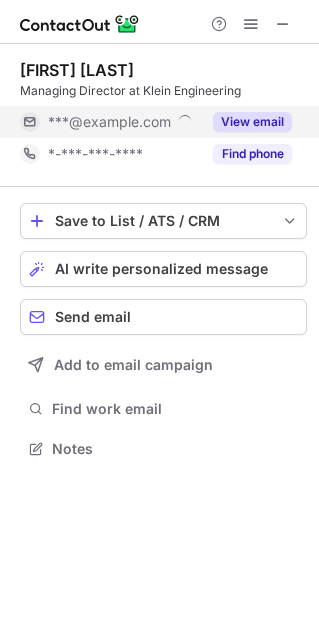 click on "View email" at bounding box center (252, 122) 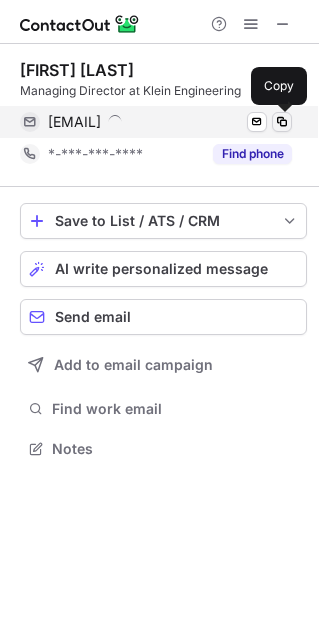 click at bounding box center (282, 122) 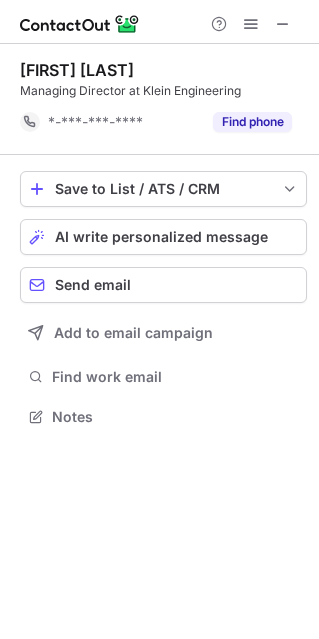 scroll, scrollTop: 402, scrollLeft: 319, axis: both 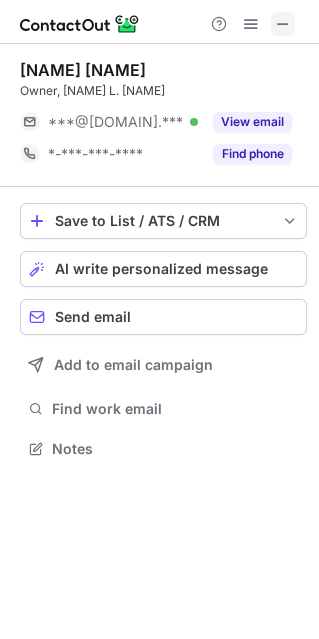 click at bounding box center [283, 24] 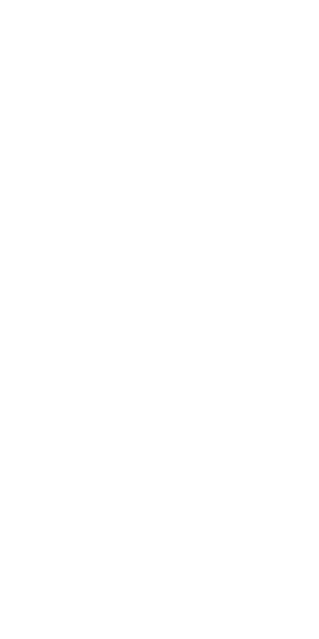 scroll, scrollTop: 0, scrollLeft: 0, axis: both 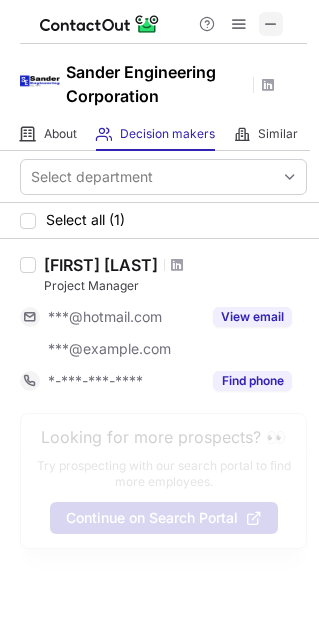 click at bounding box center [271, 24] 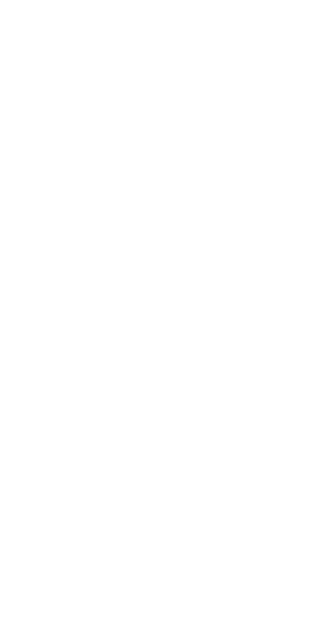 scroll, scrollTop: 0, scrollLeft: 0, axis: both 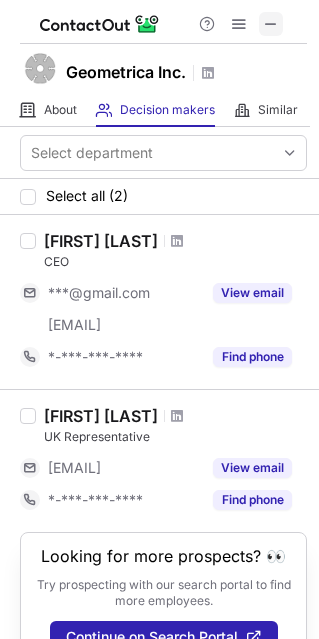 click at bounding box center [271, 24] 